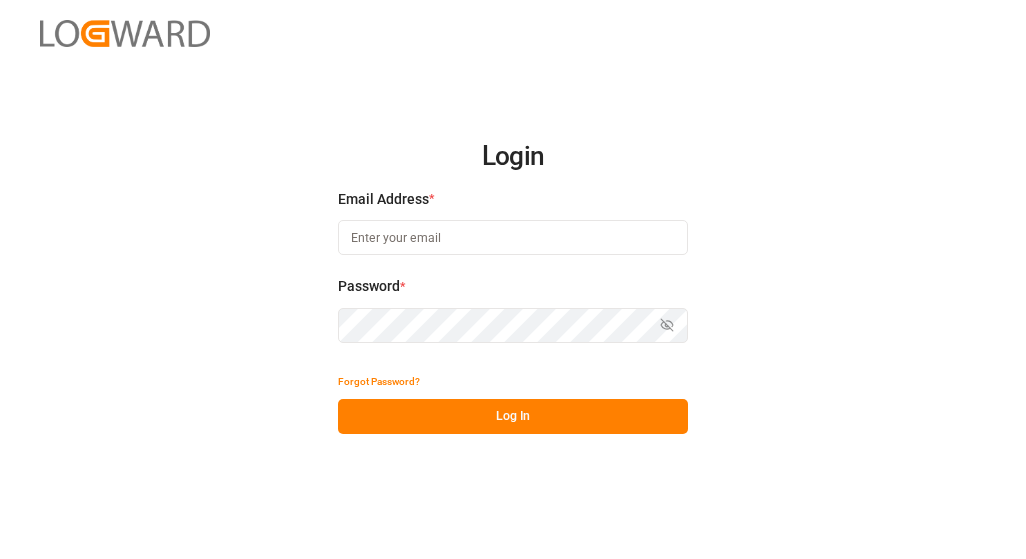 scroll, scrollTop: 0, scrollLeft: 0, axis: both 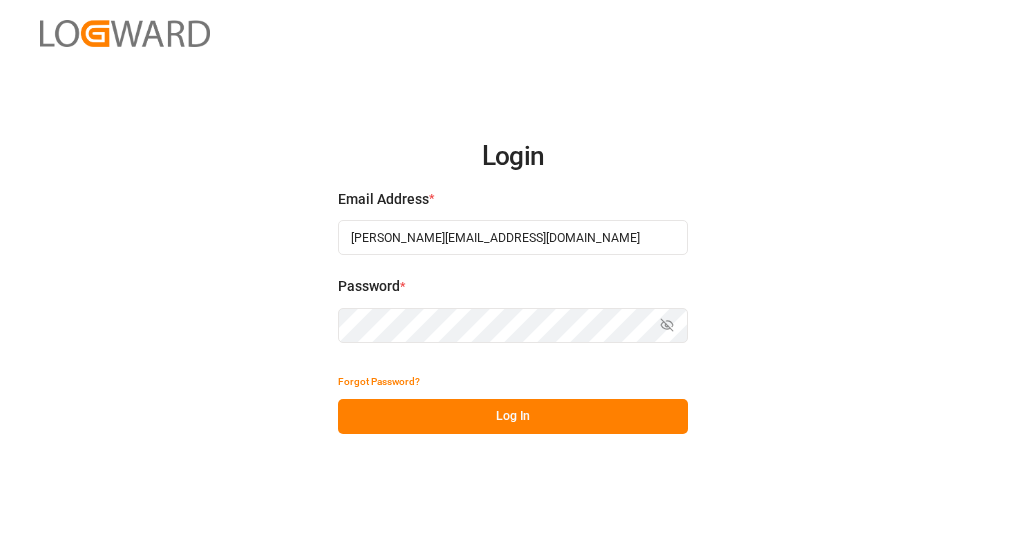 click on "Log In" at bounding box center (513, 416) 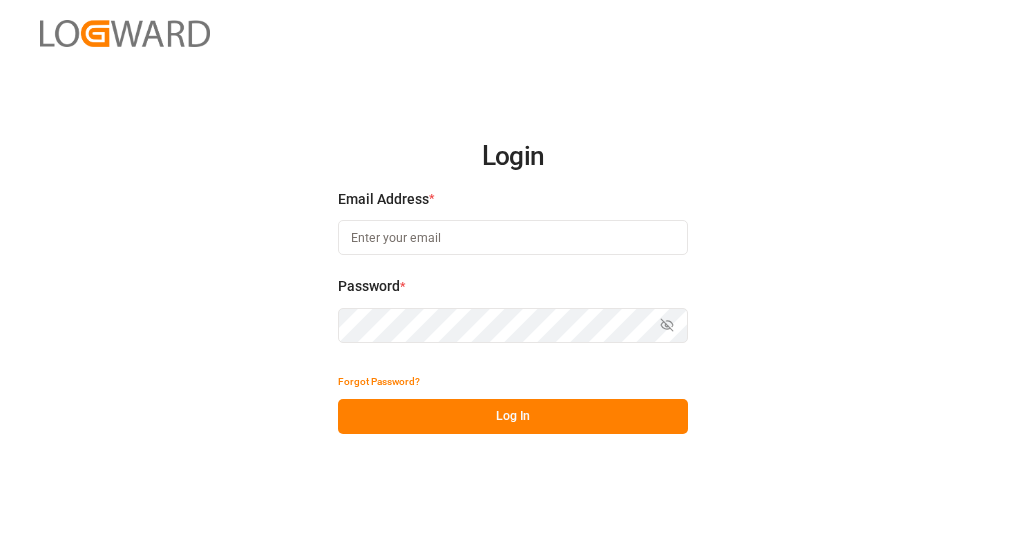 scroll, scrollTop: 0, scrollLeft: 0, axis: both 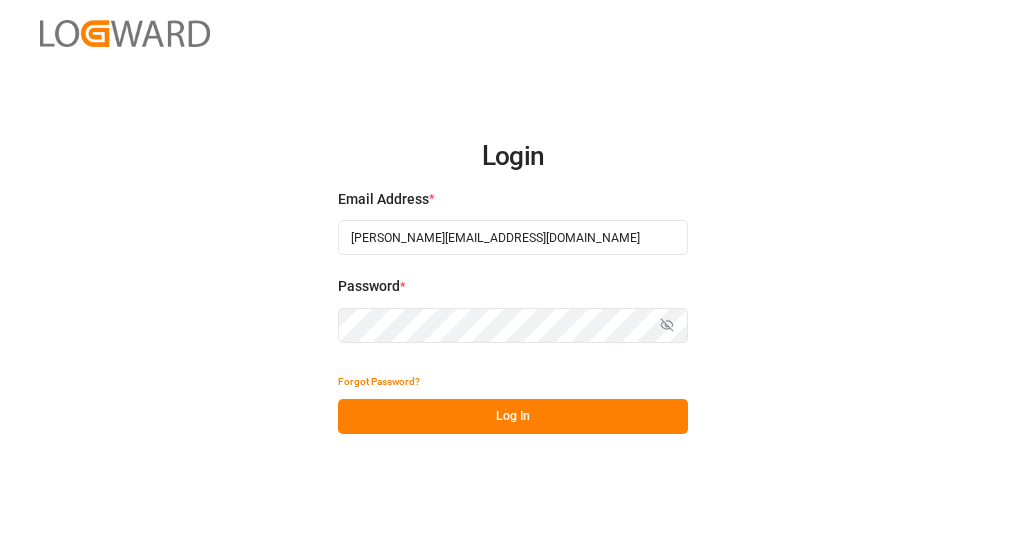 click on "Log In" at bounding box center [513, 416] 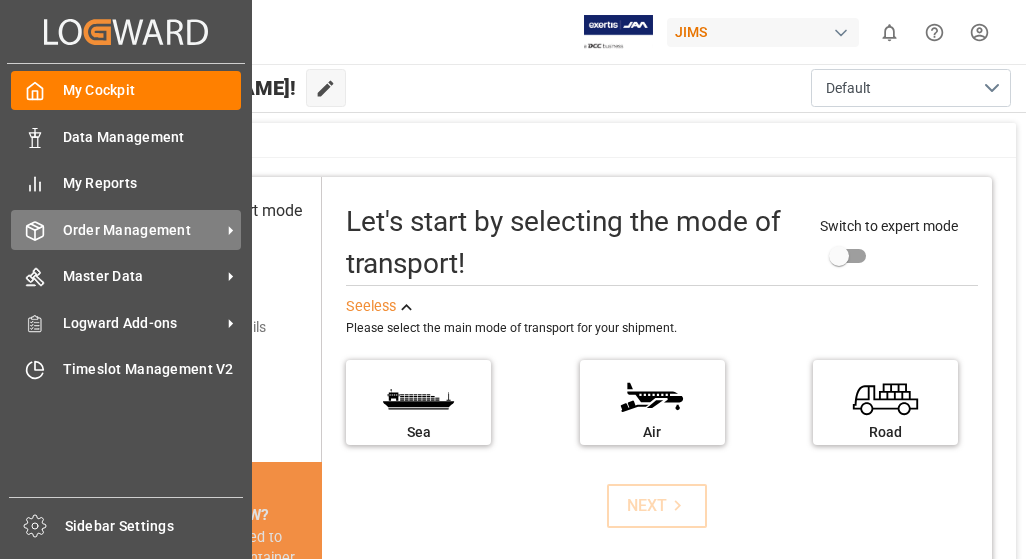 click on "Order Management" at bounding box center [142, 230] 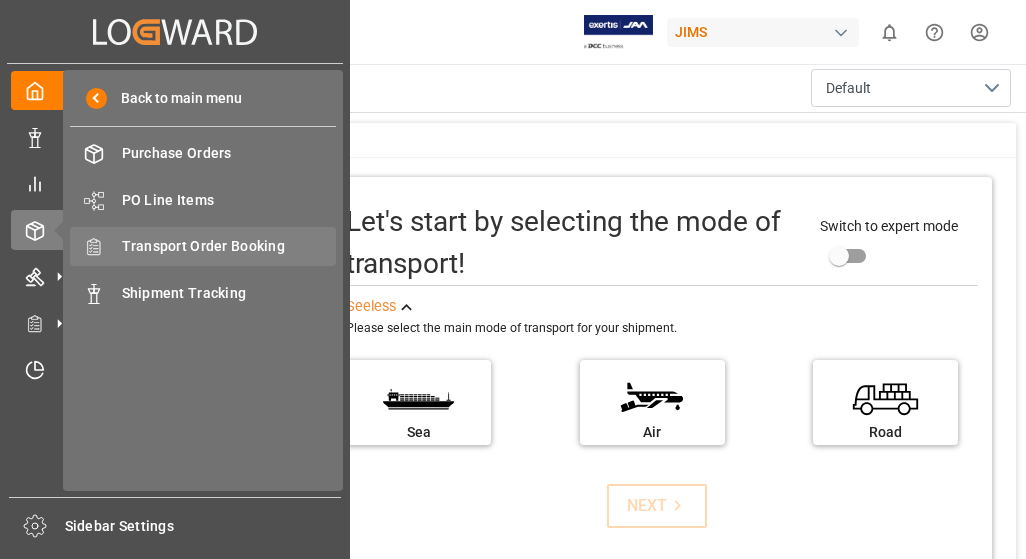 click on "Transport Order Booking" at bounding box center (229, 246) 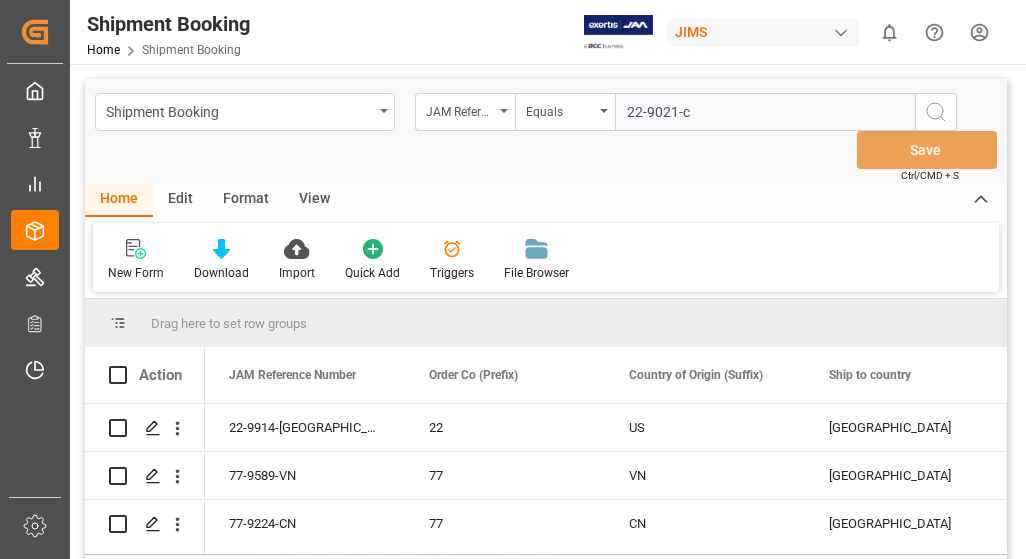 type on "22-9021-cn" 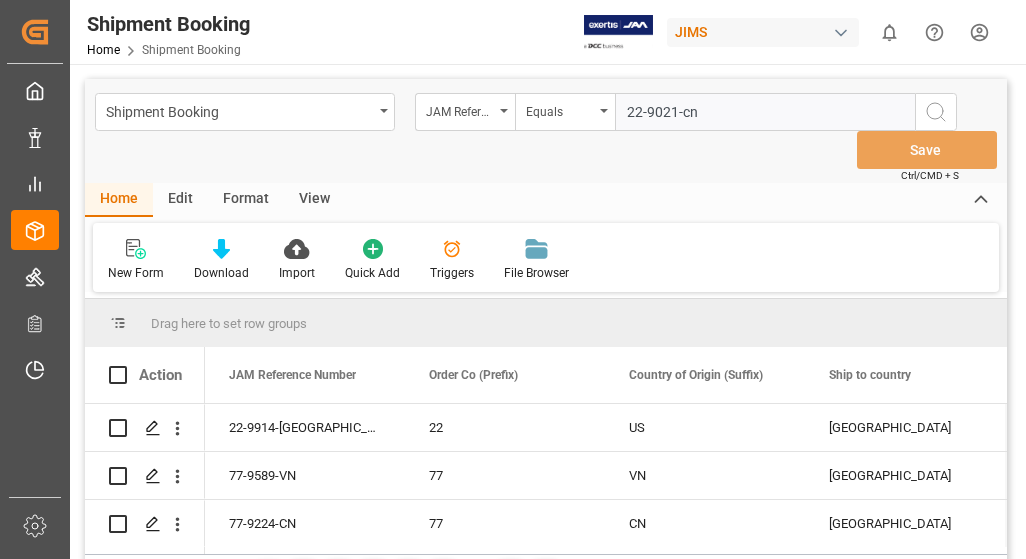 type 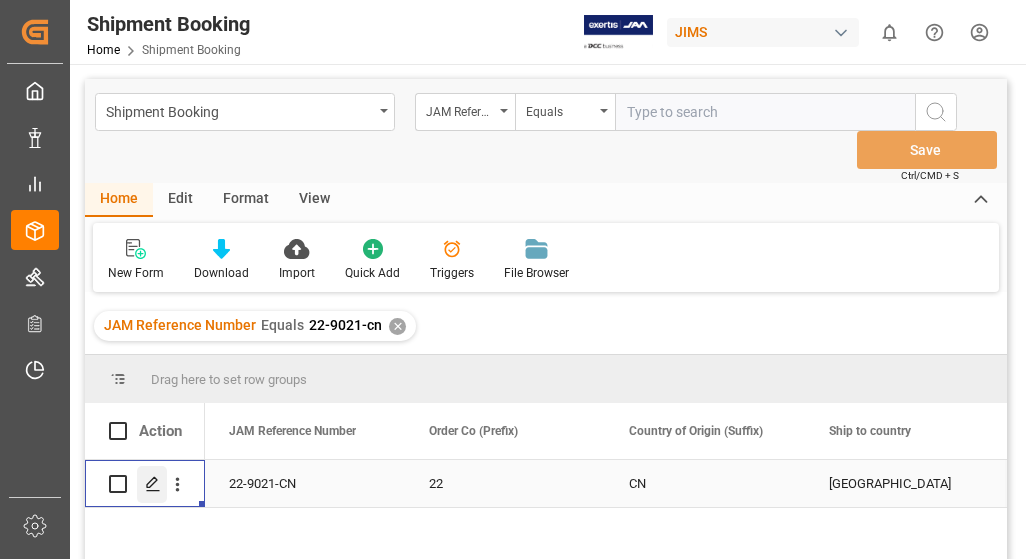 click 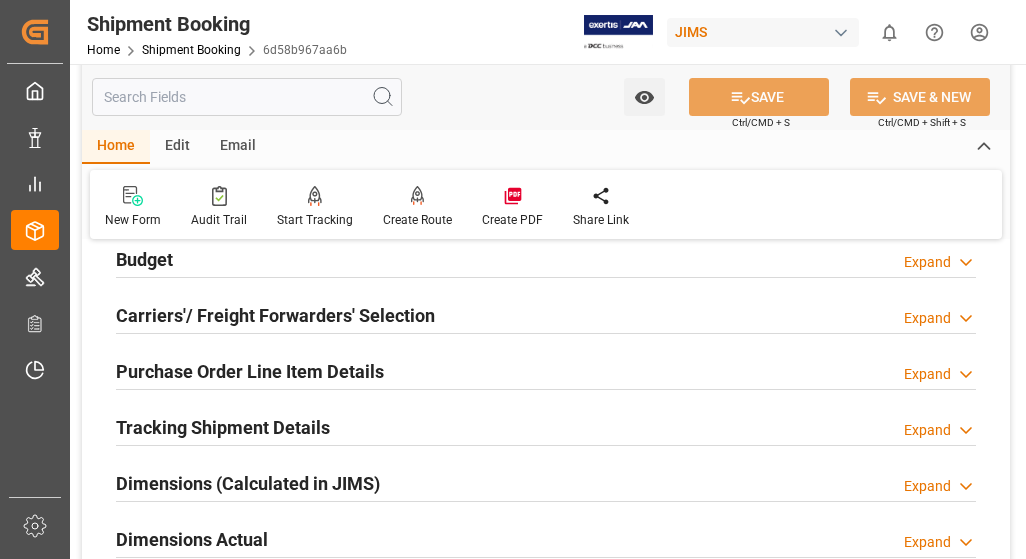 scroll, scrollTop: 400, scrollLeft: 0, axis: vertical 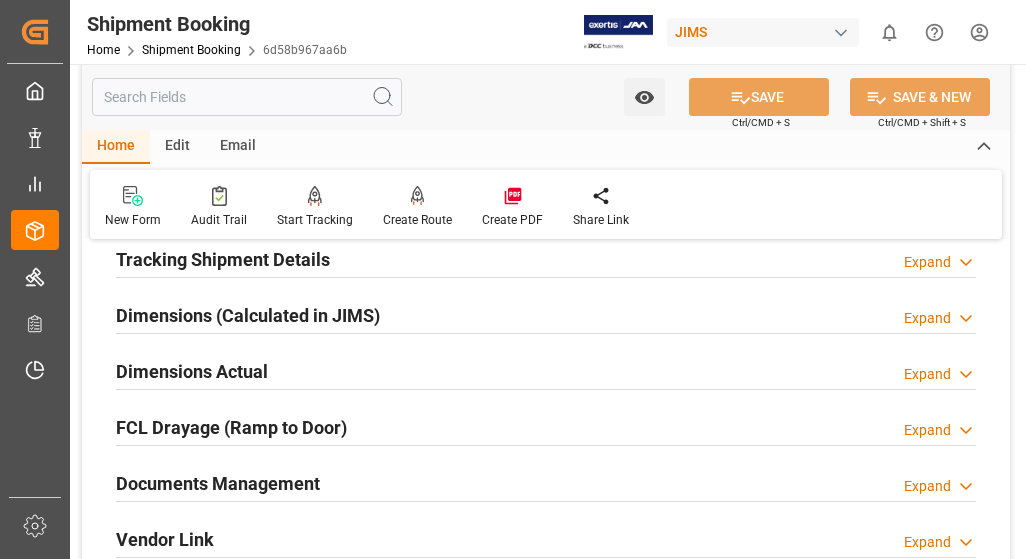 click on "Expand" at bounding box center (927, 486) 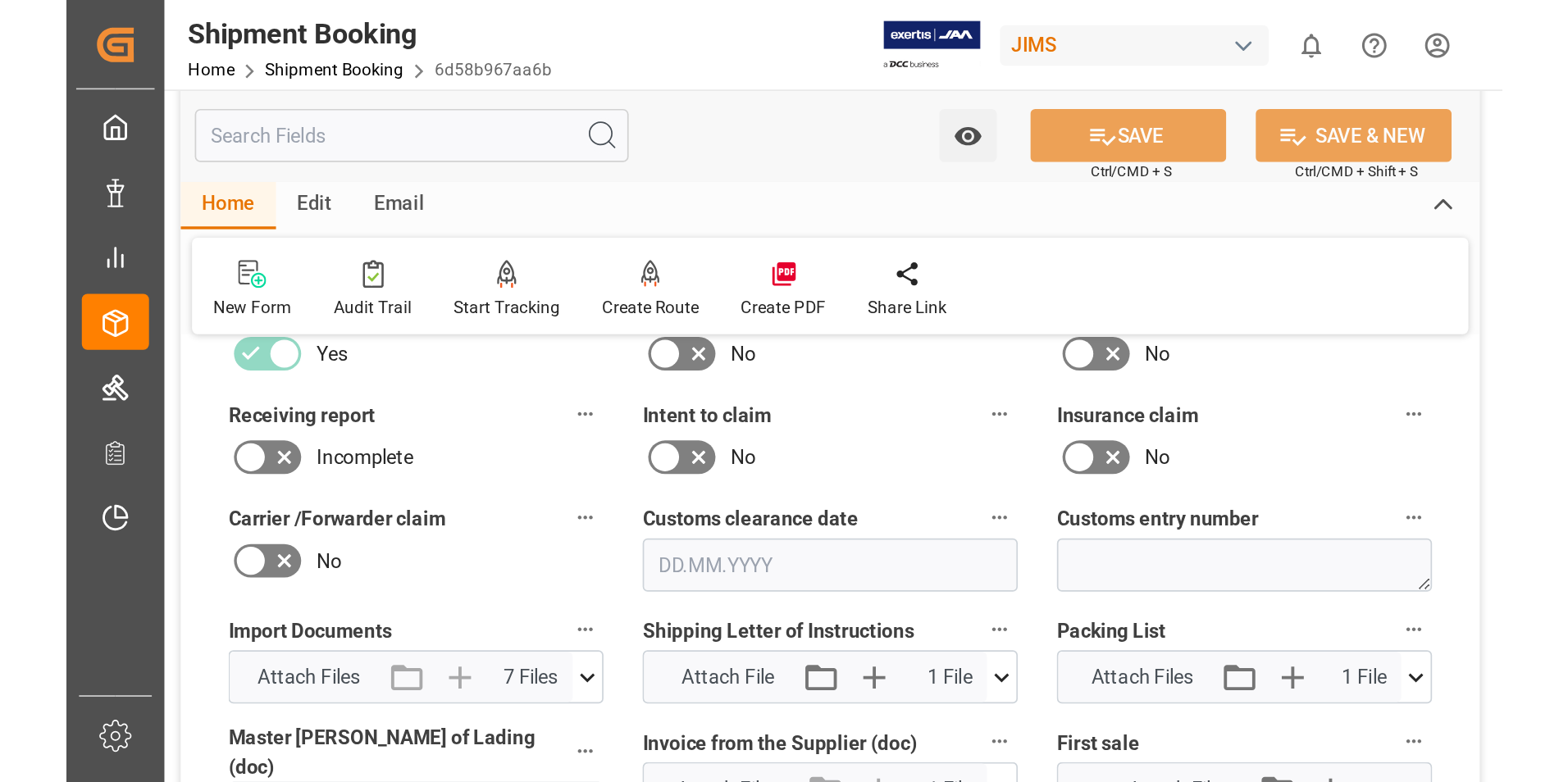 scroll, scrollTop: 656, scrollLeft: 0, axis: vertical 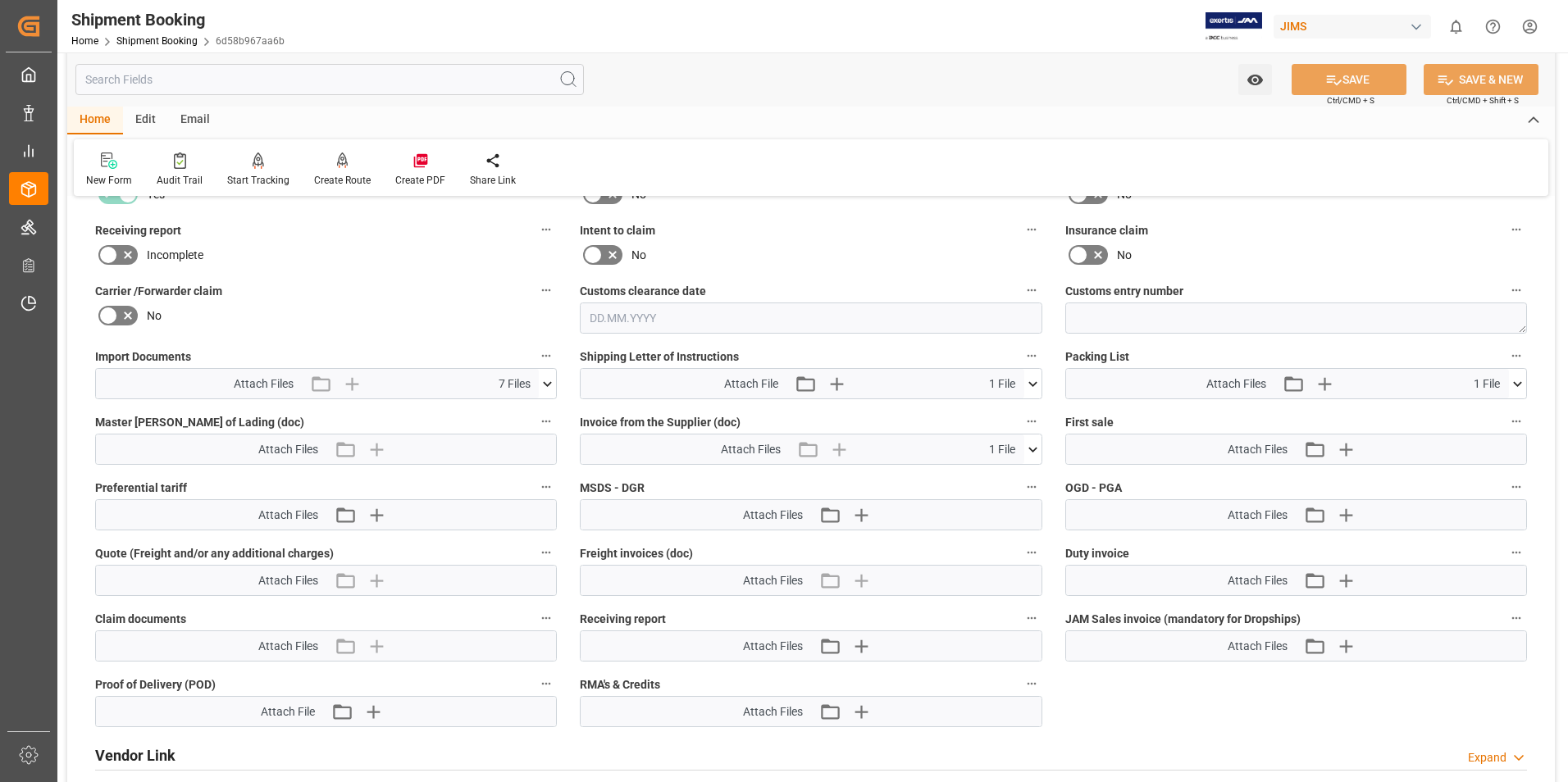 click on "7 Files" at bounding box center (514, 384) 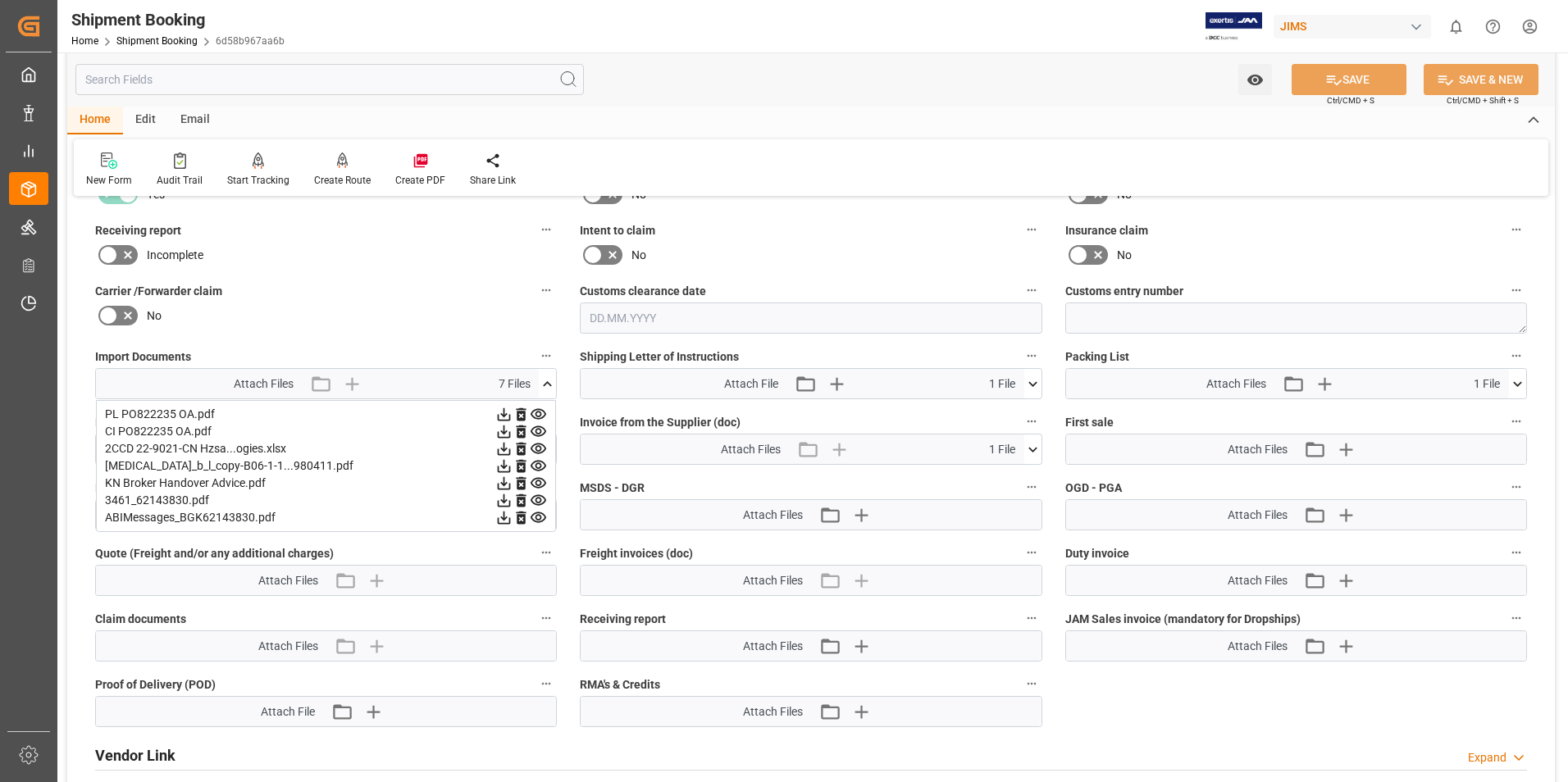 click 